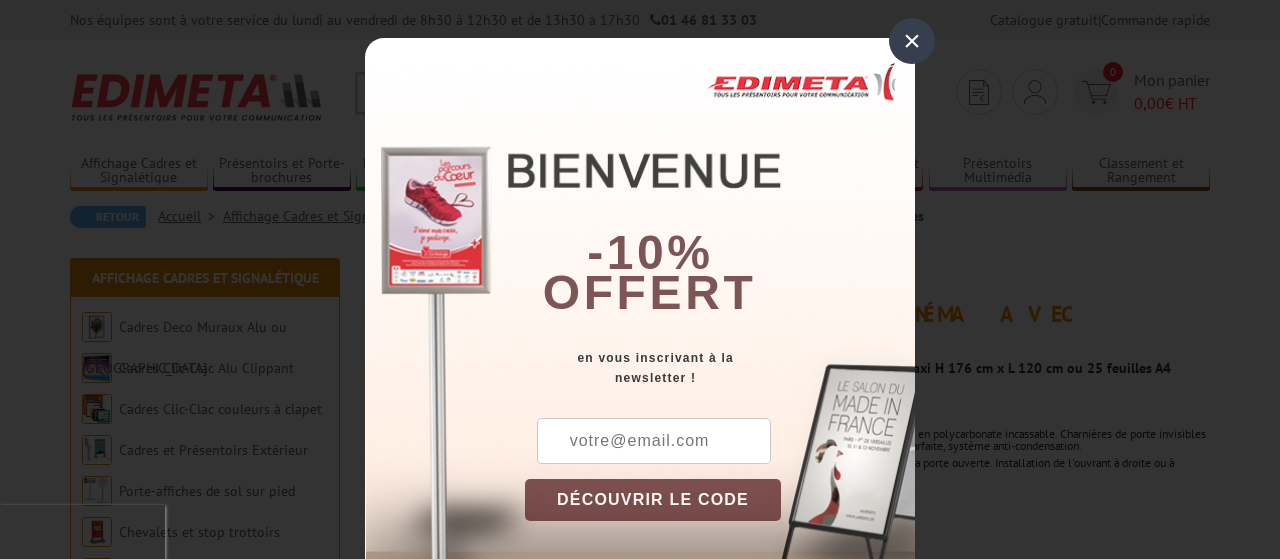 scroll, scrollTop: 0, scrollLeft: 0, axis: both 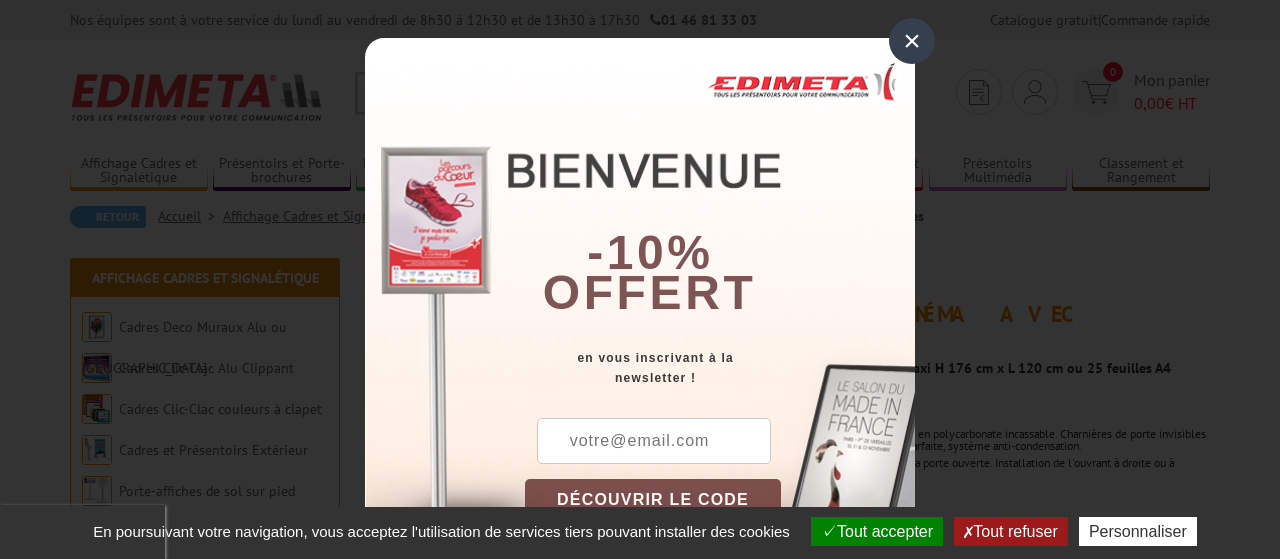 click on "×" at bounding box center [912, 41] 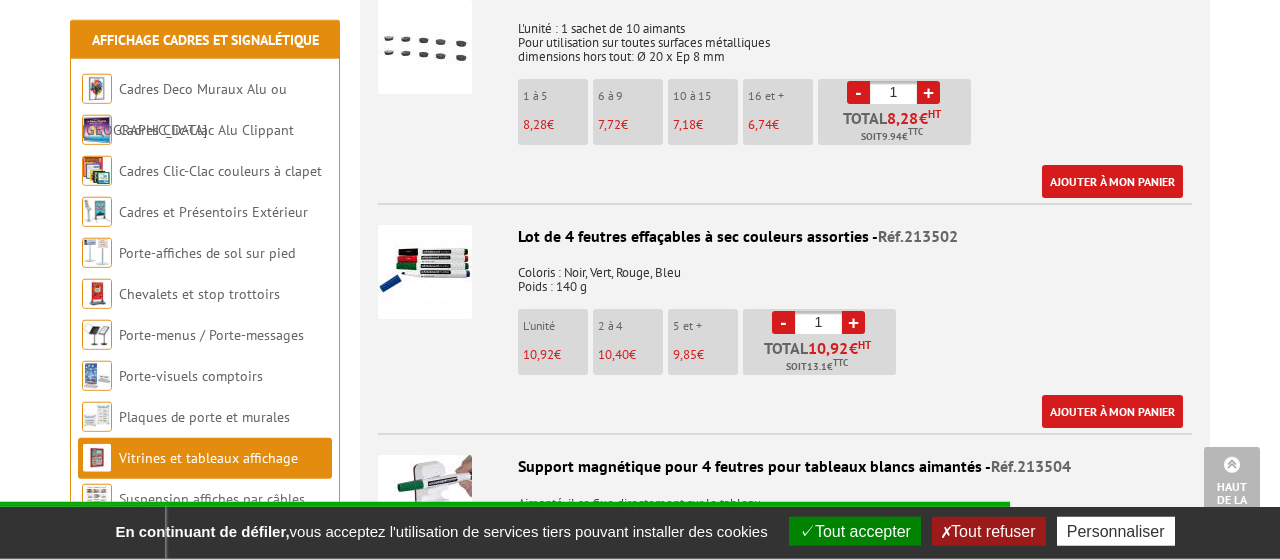 scroll, scrollTop: 1248, scrollLeft: 0, axis: vertical 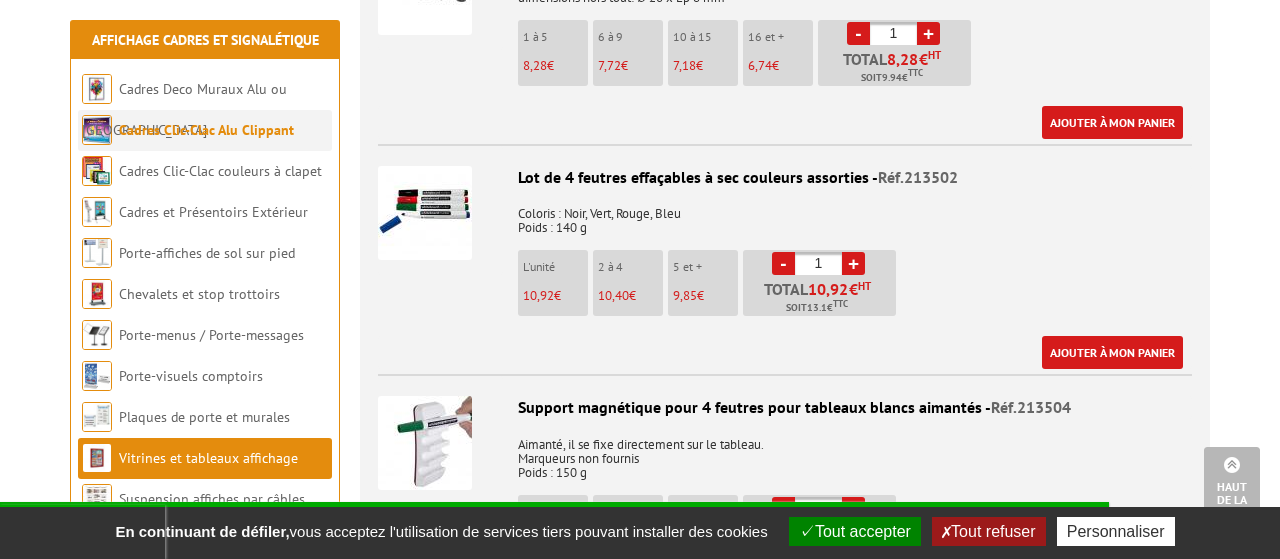 click on "Cadres Clic-Clac Alu Clippant" at bounding box center [206, 130] 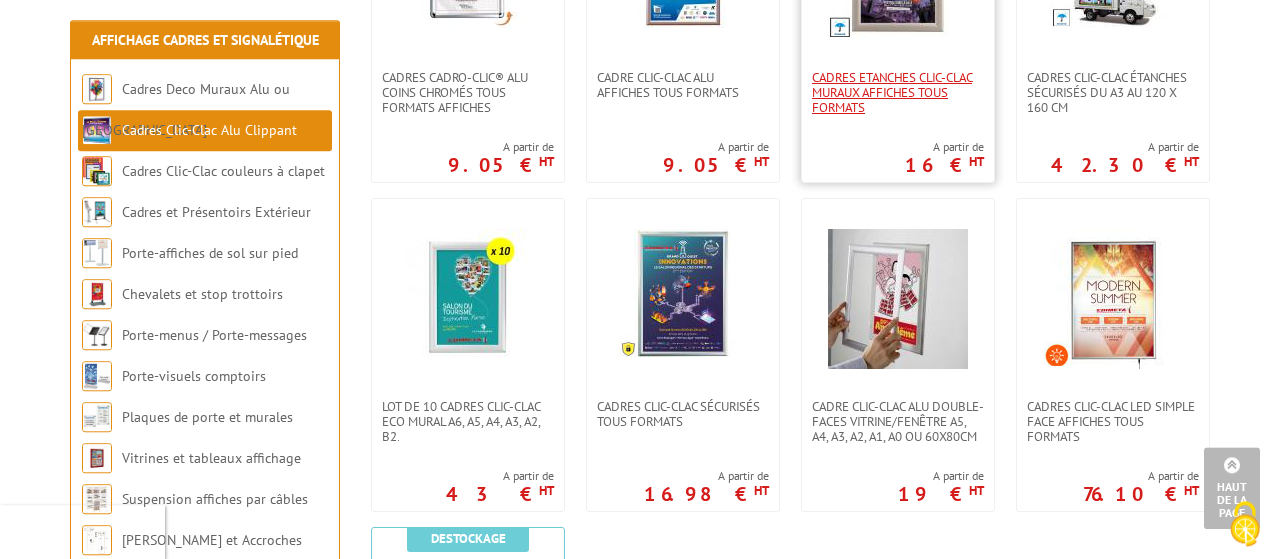 scroll, scrollTop: 936, scrollLeft: 0, axis: vertical 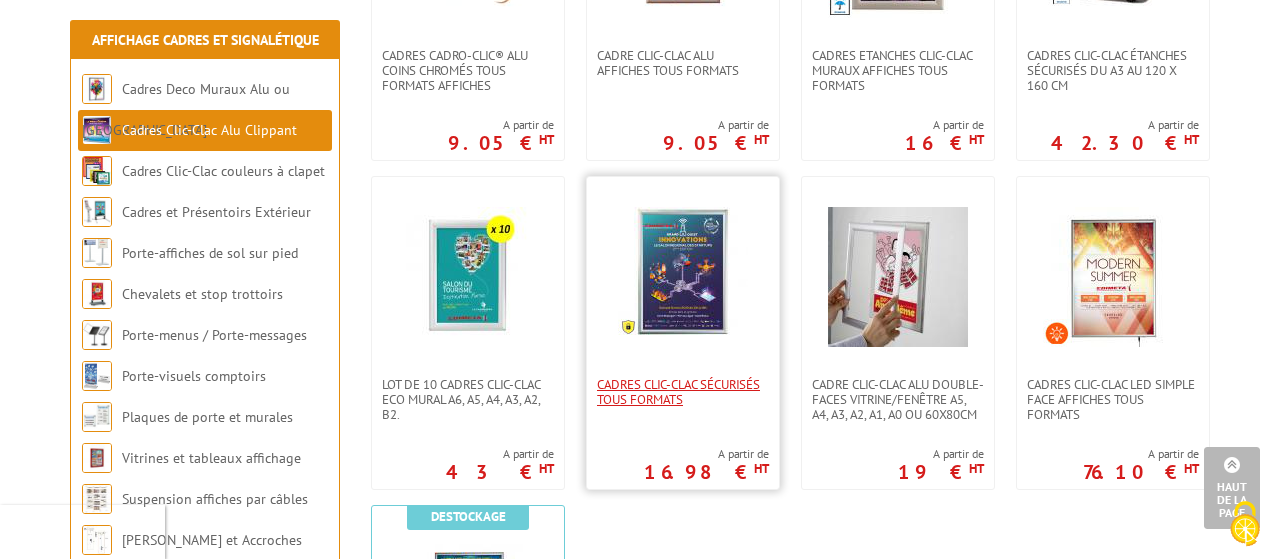 click on "Cadres Clic-Clac Sécurisés Tous formats" at bounding box center (683, 392) 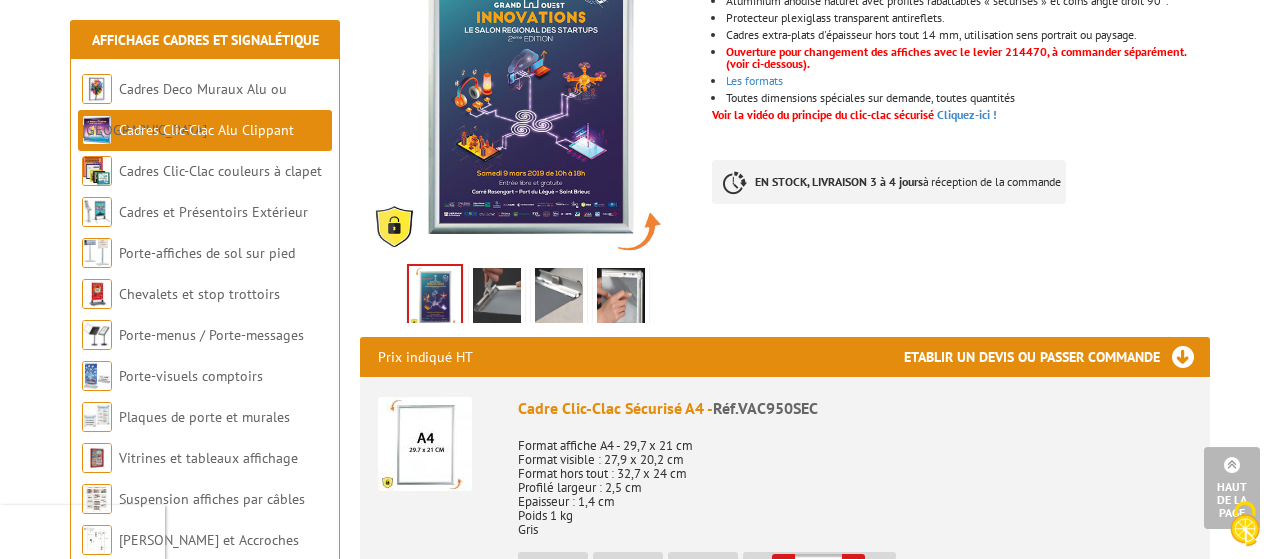 scroll, scrollTop: 416, scrollLeft: 0, axis: vertical 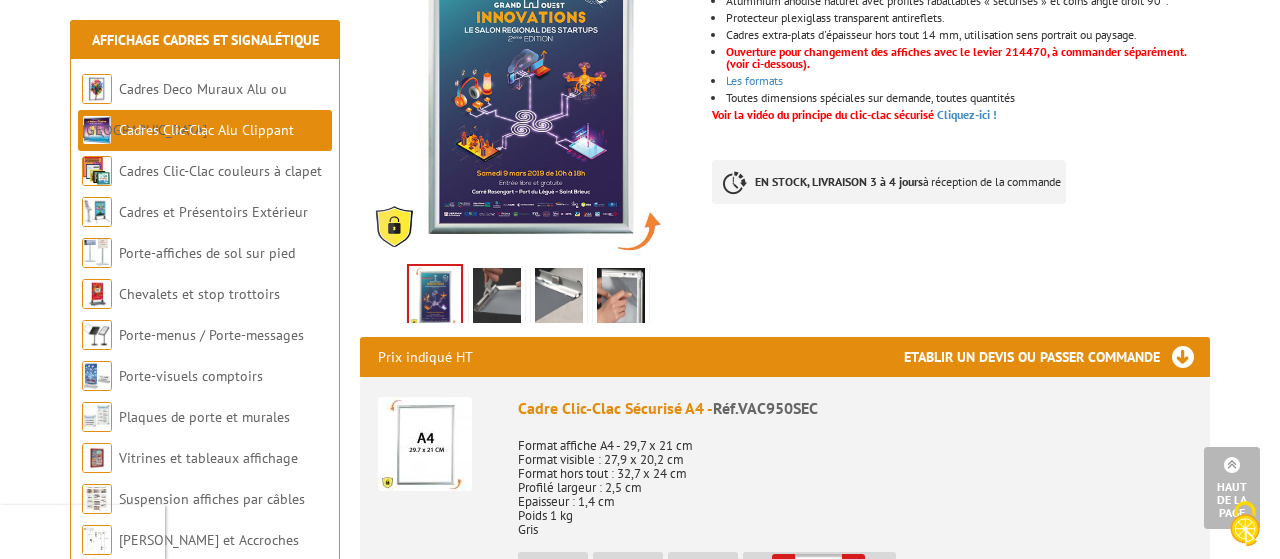 click at bounding box center [497, 299] 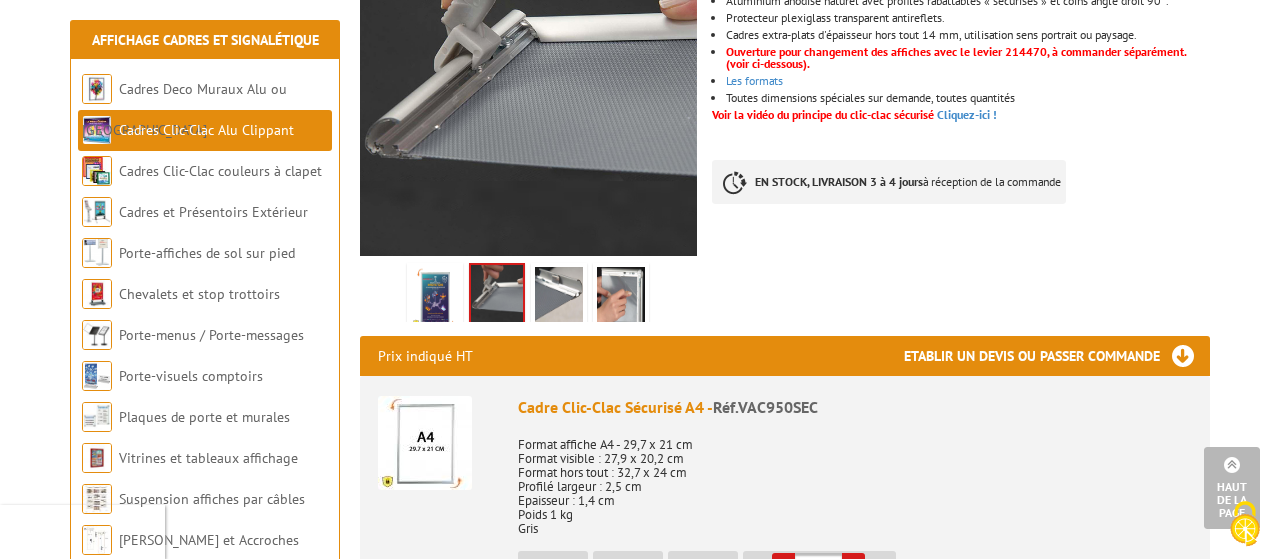 click at bounding box center [559, 298] 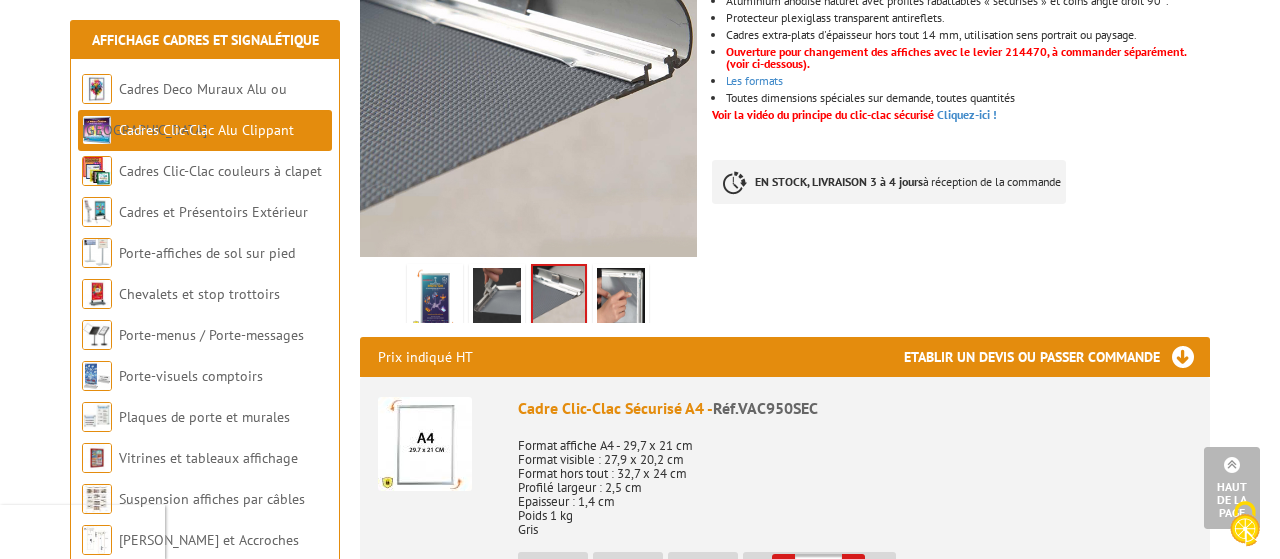 click at bounding box center (621, 299) 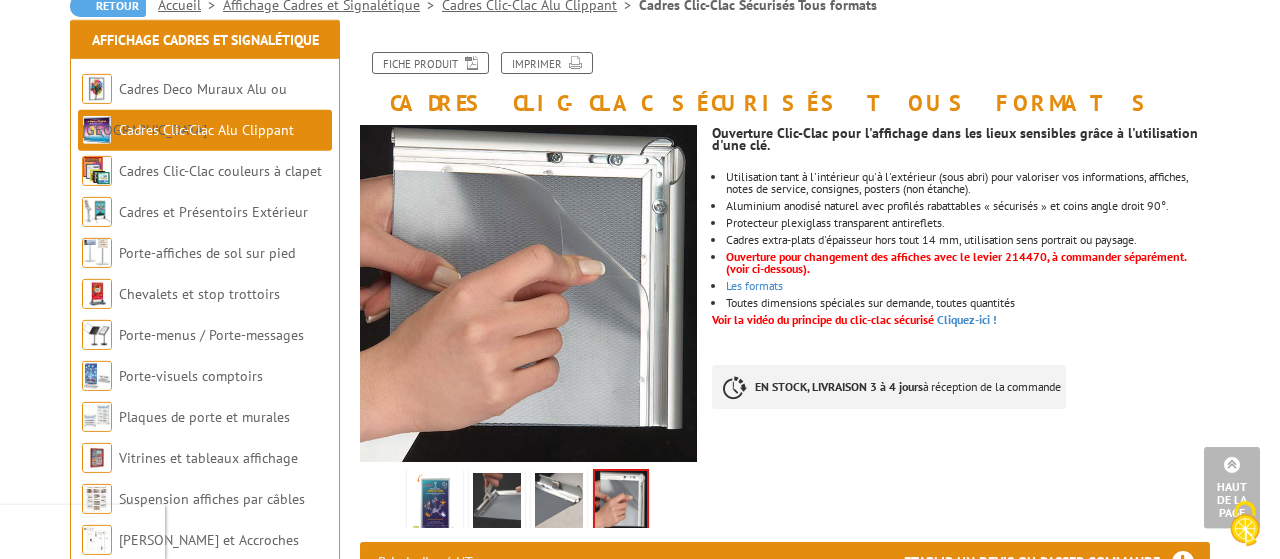 scroll, scrollTop: 208, scrollLeft: 0, axis: vertical 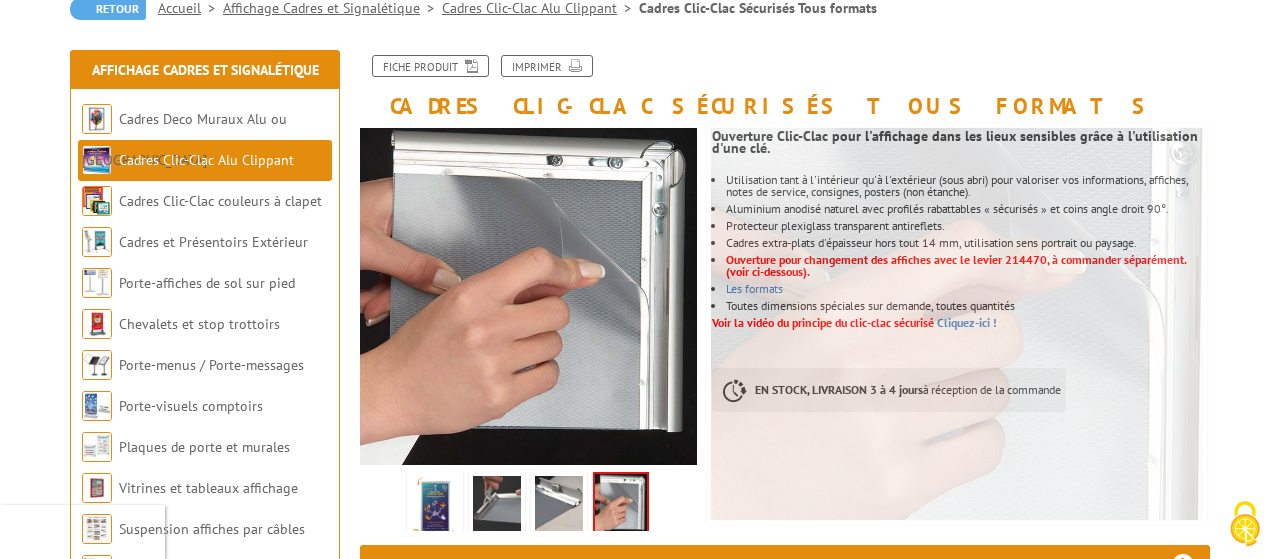 click at bounding box center (497, 507) 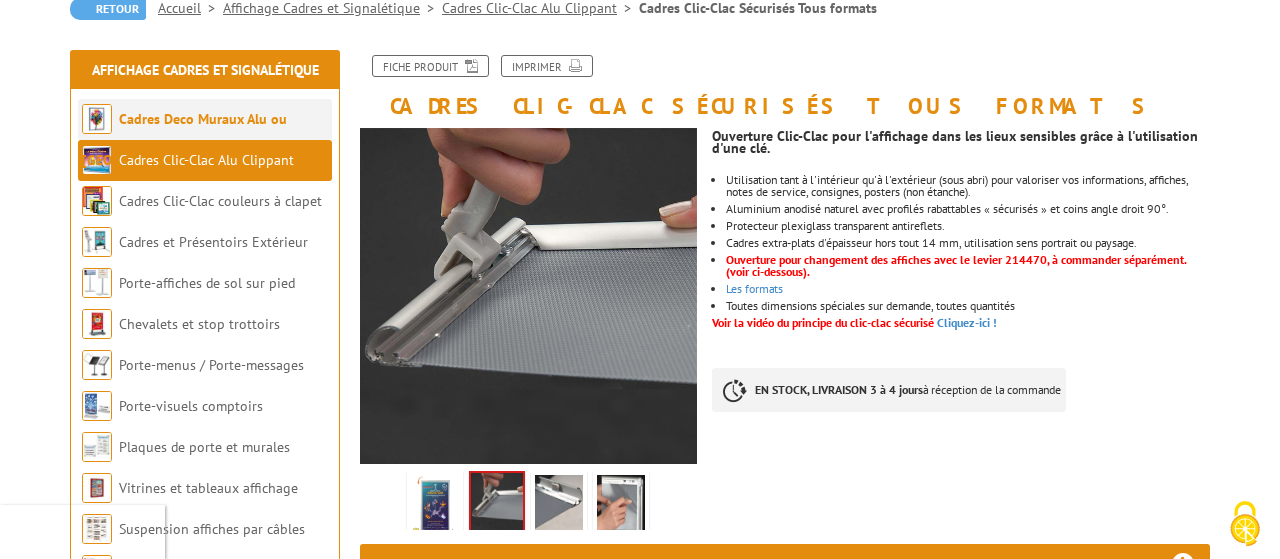 click on "Cadres Deco Muraux Alu ou [GEOGRAPHIC_DATA]" at bounding box center [184, 139] 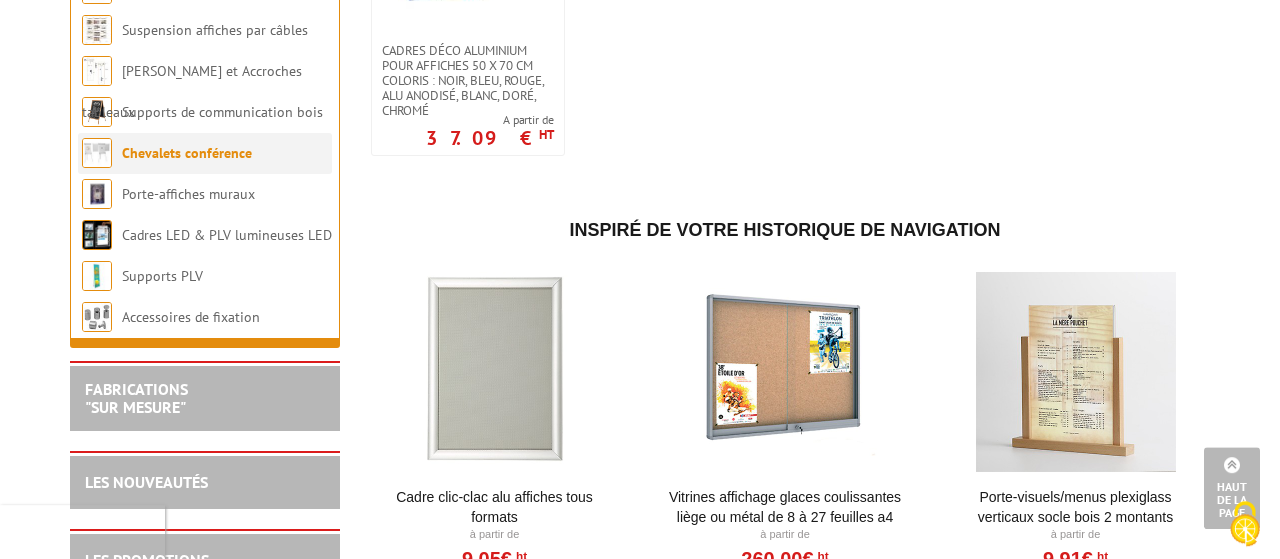 scroll, scrollTop: 2704, scrollLeft: 0, axis: vertical 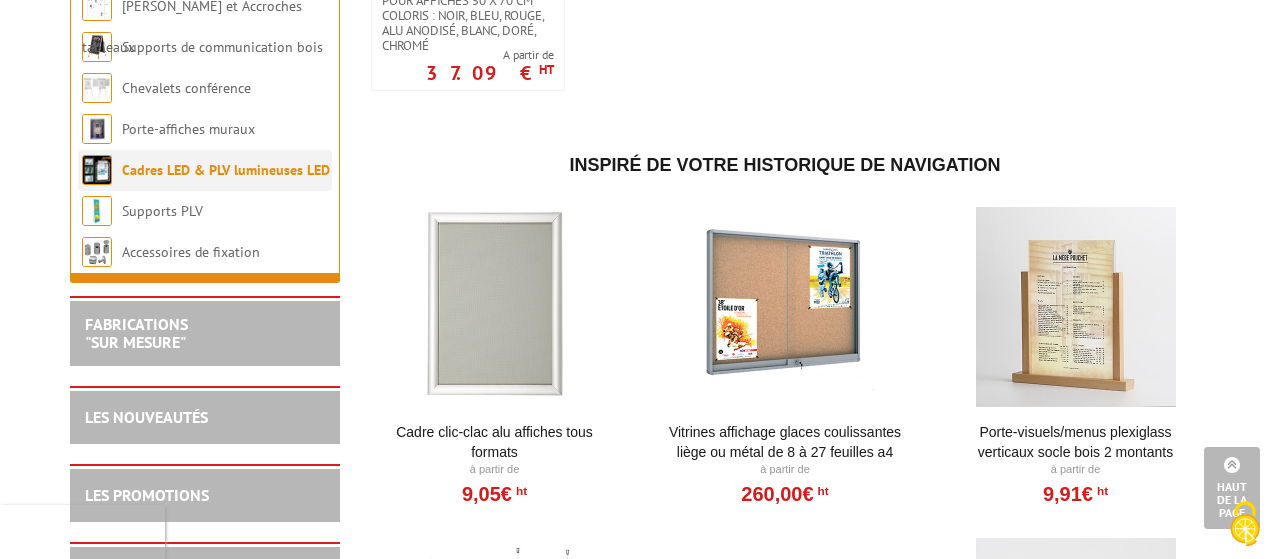 click on "Cadres LED & PLV lumineuses LED" at bounding box center (226, 170) 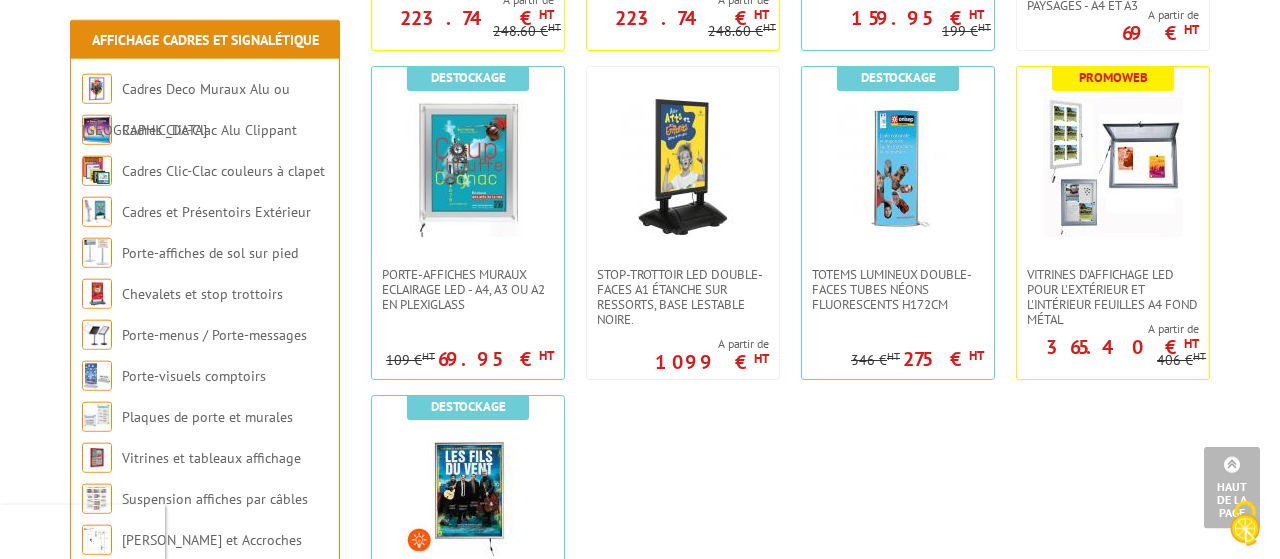 scroll, scrollTop: 1456, scrollLeft: 0, axis: vertical 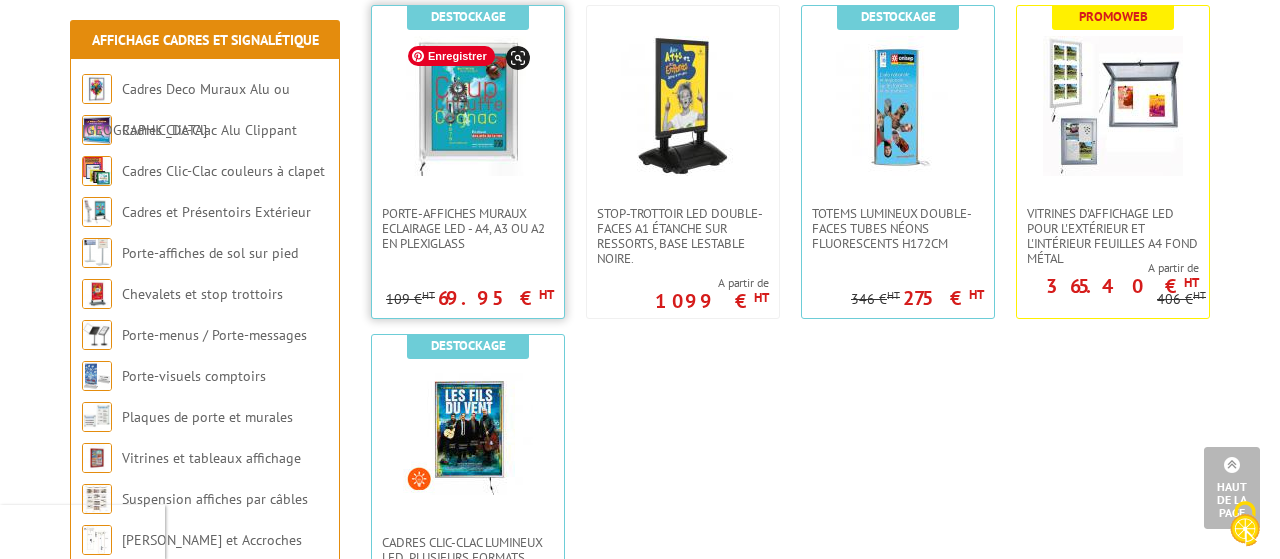 click at bounding box center (468, 106) 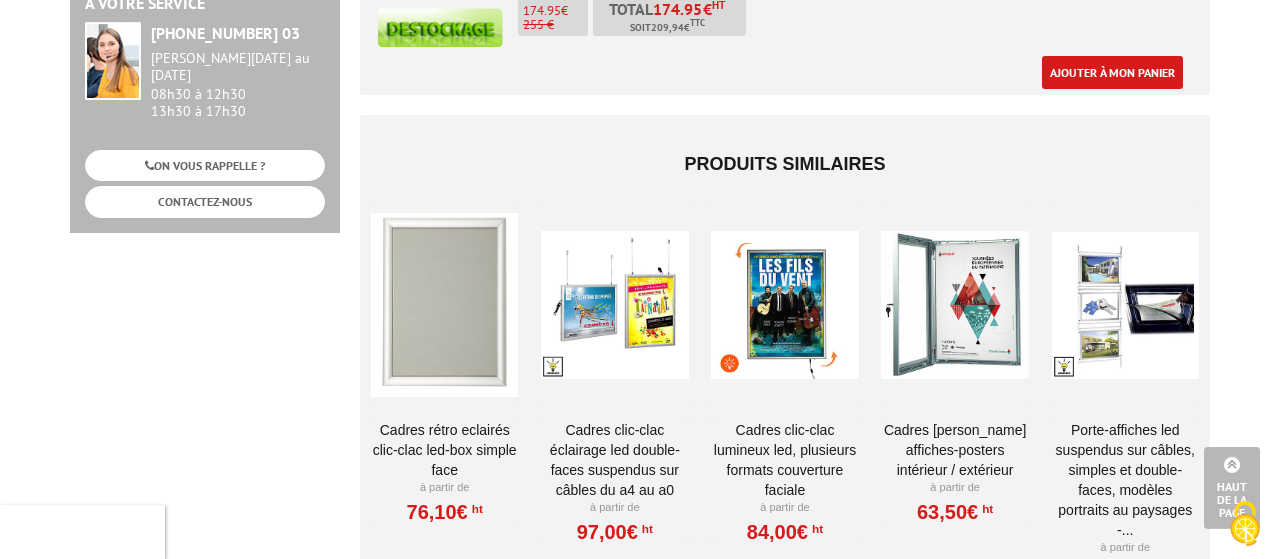 scroll, scrollTop: 1456, scrollLeft: 0, axis: vertical 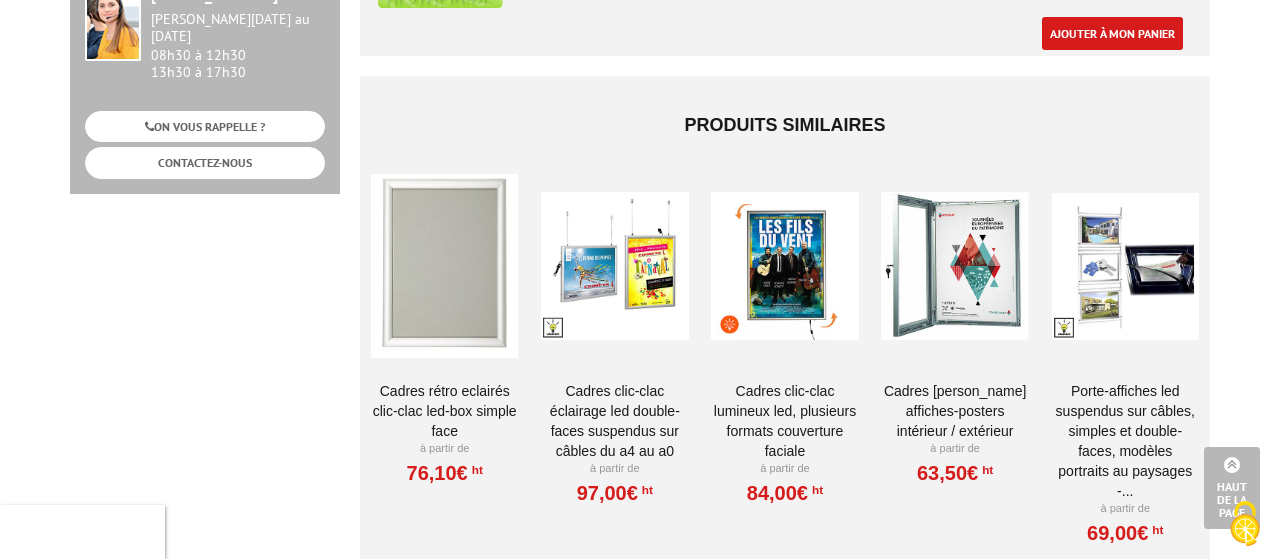 click on "Porte-affiches LED suspendus sur câbles, simples et double-faces, modèles portraits au paysages -..." at bounding box center (1125, 441) 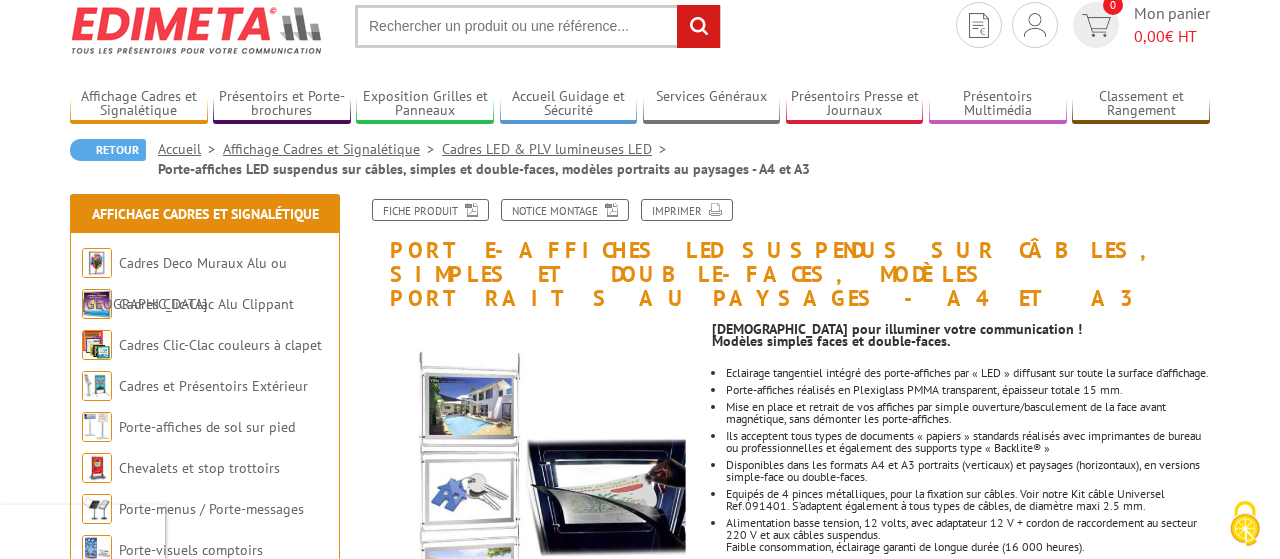 scroll, scrollTop: 0, scrollLeft: 0, axis: both 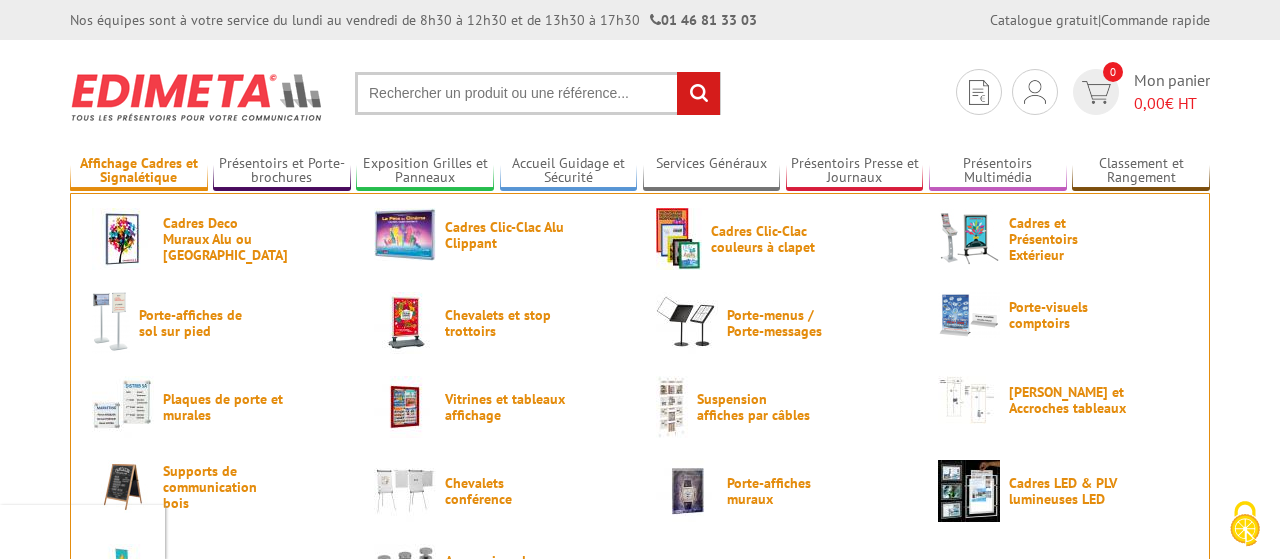 click on "Affichage Cadres et Signalétique" at bounding box center [139, 171] 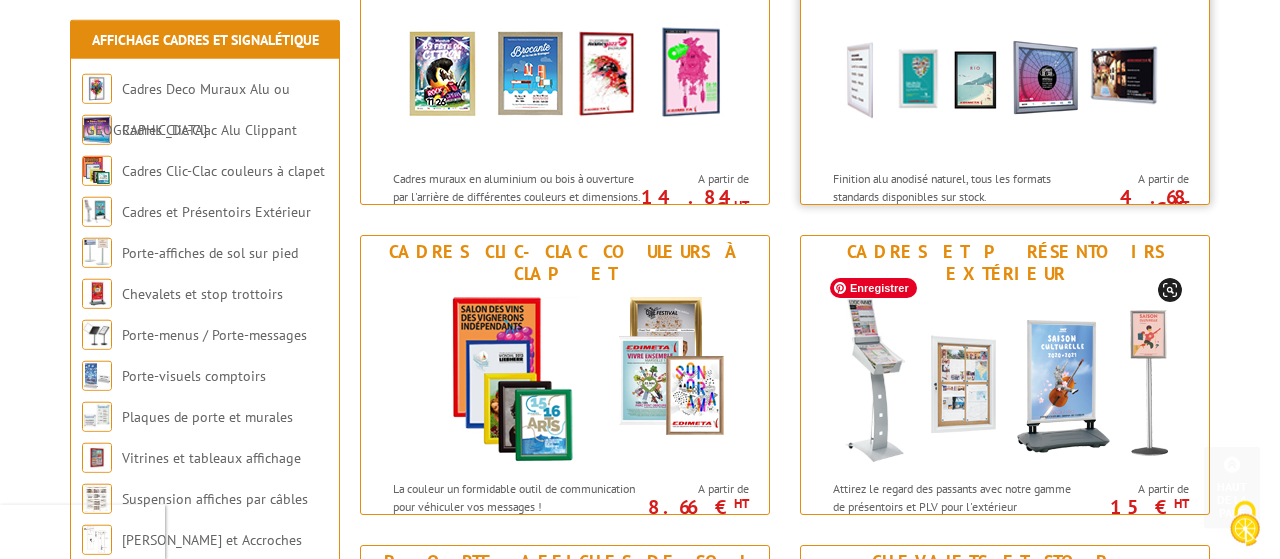 scroll, scrollTop: 520, scrollLeft: 0, axis: vertical 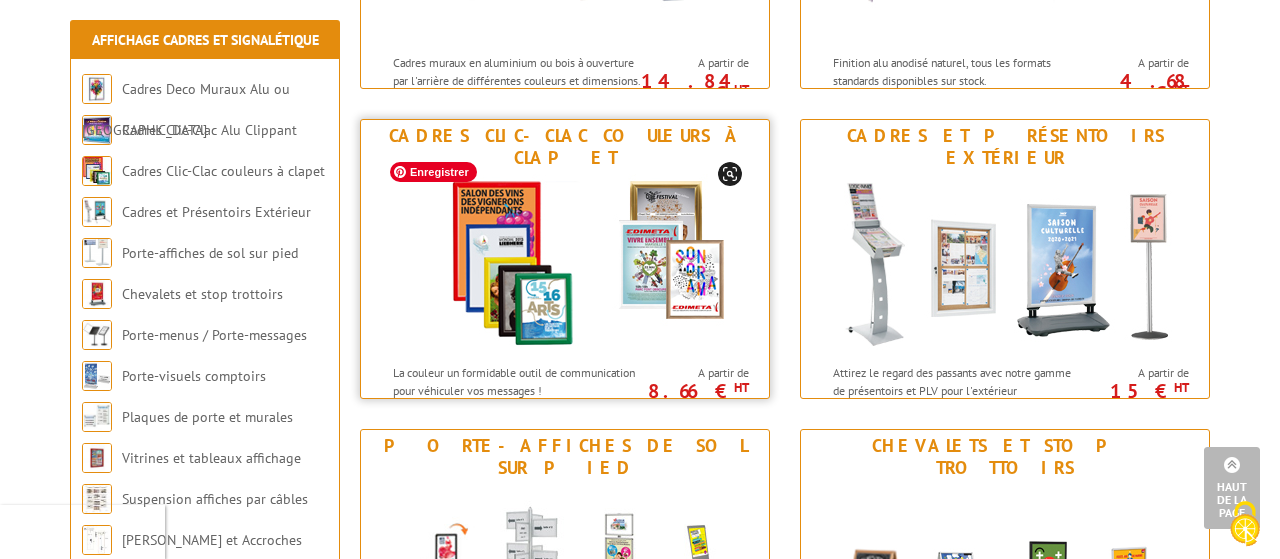 click at bounding box center [565, 264] 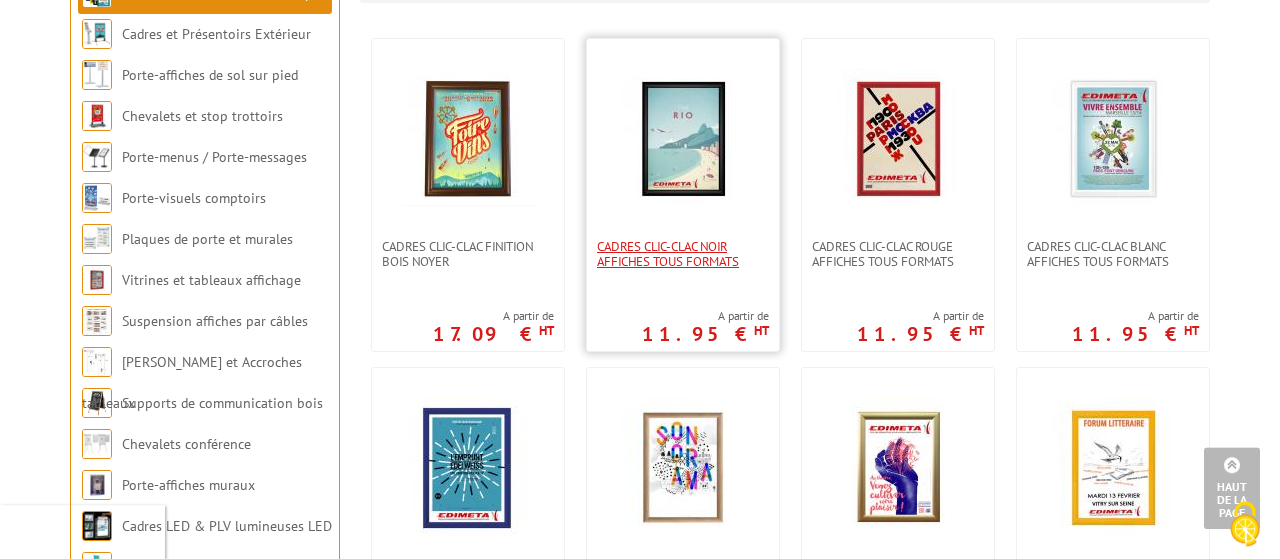 scroll, scrollTop: 416, scrollLeft: 0, axis: vertical 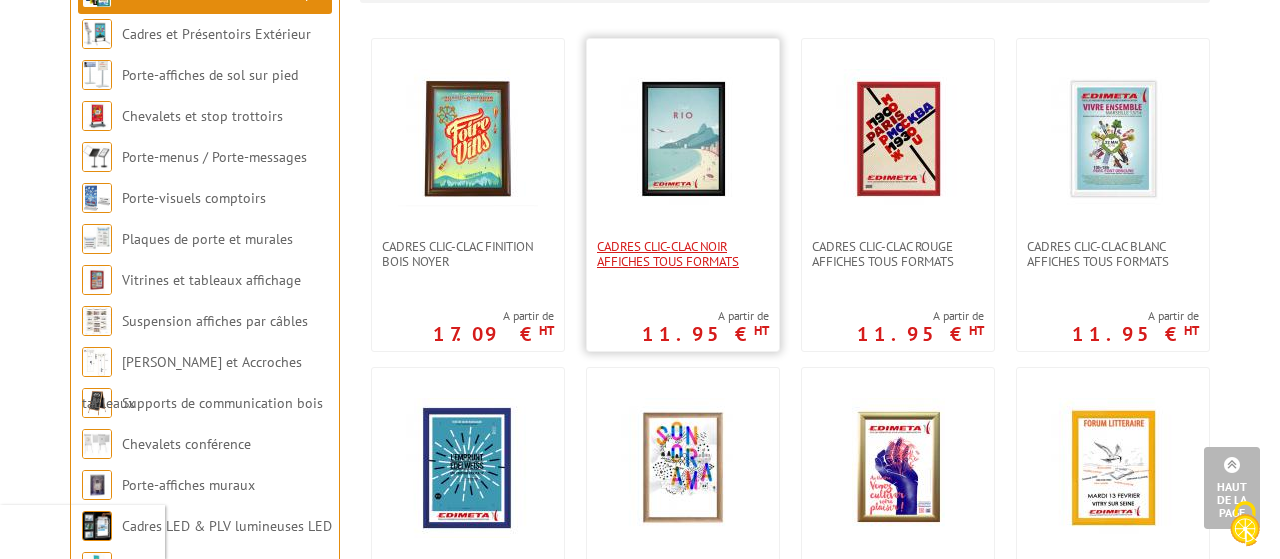 click on "Cadres clic-clac noir affiches tous formats" at bounding box center [683, 254] 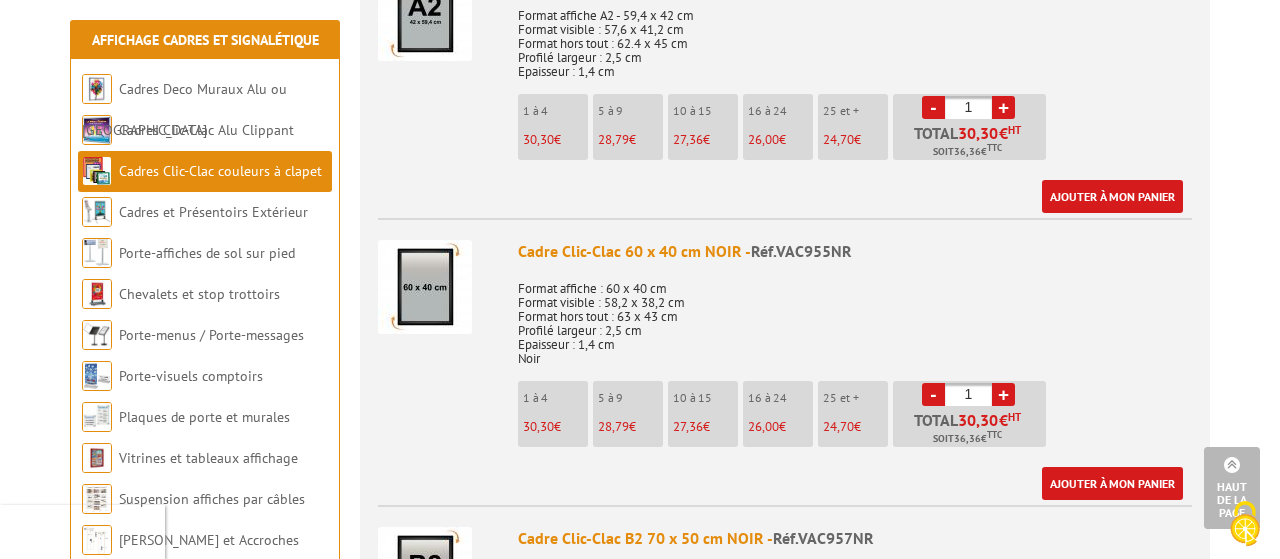 scroll, scrollTop: 1560, scrollLeft: 0, axis: vertical 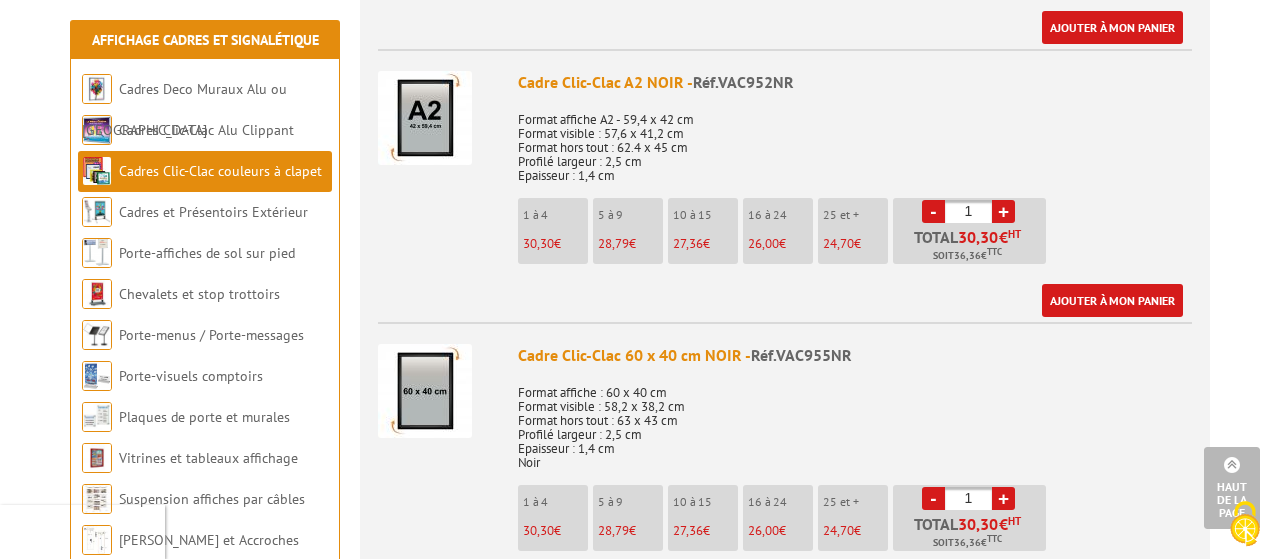 click at bounding box center [425, 118] 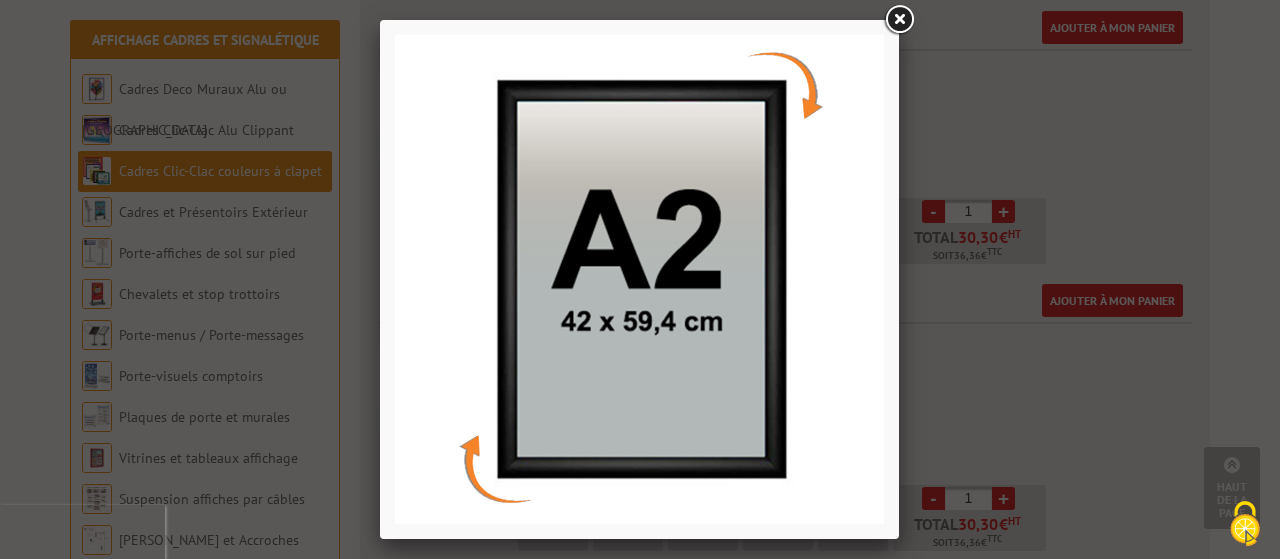 click at bounding box center (899, 20) 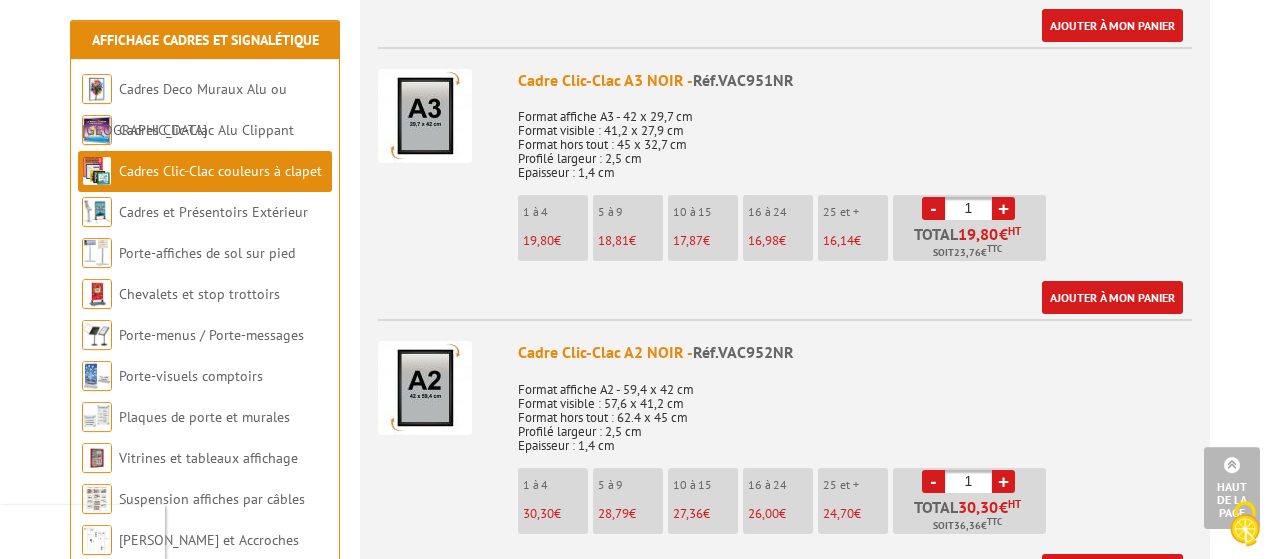 scroll, scrollTop: 1248, scrollLeft: 0, axis: vertical 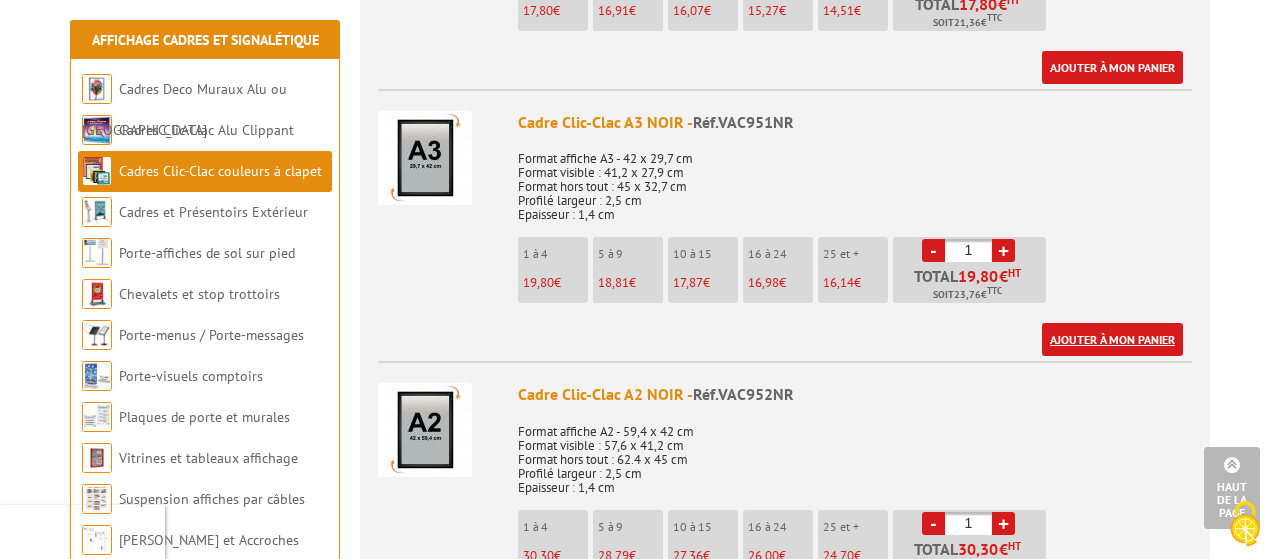 click on "Ajouter à mon panier" at bounding box center (1112, 339) 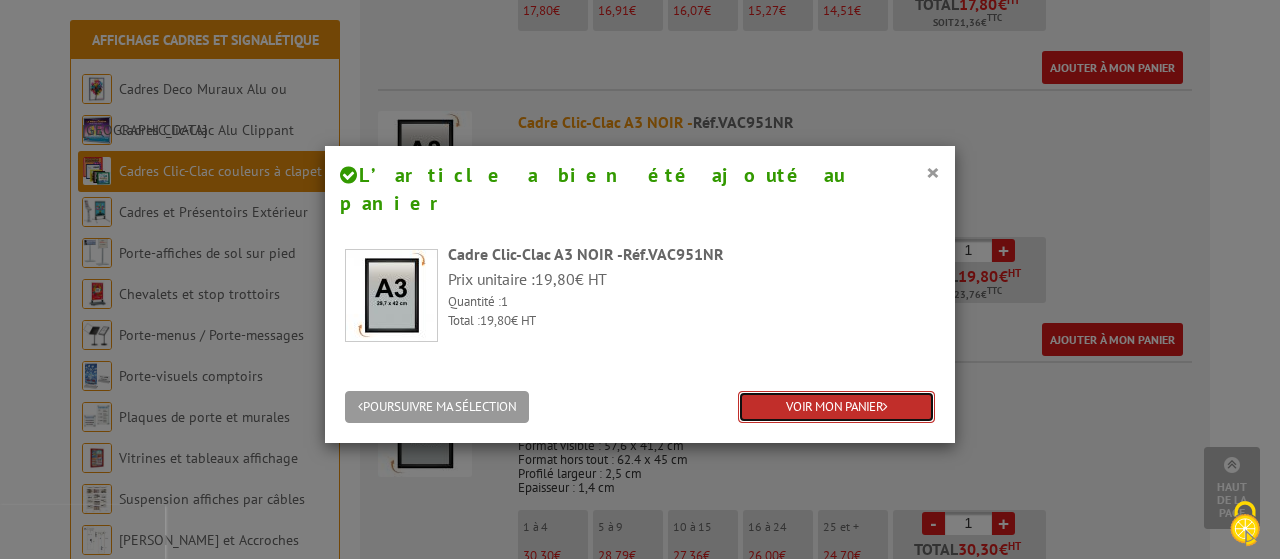 click on "VOIR MON PANIER" at bounding box center (836, 407) 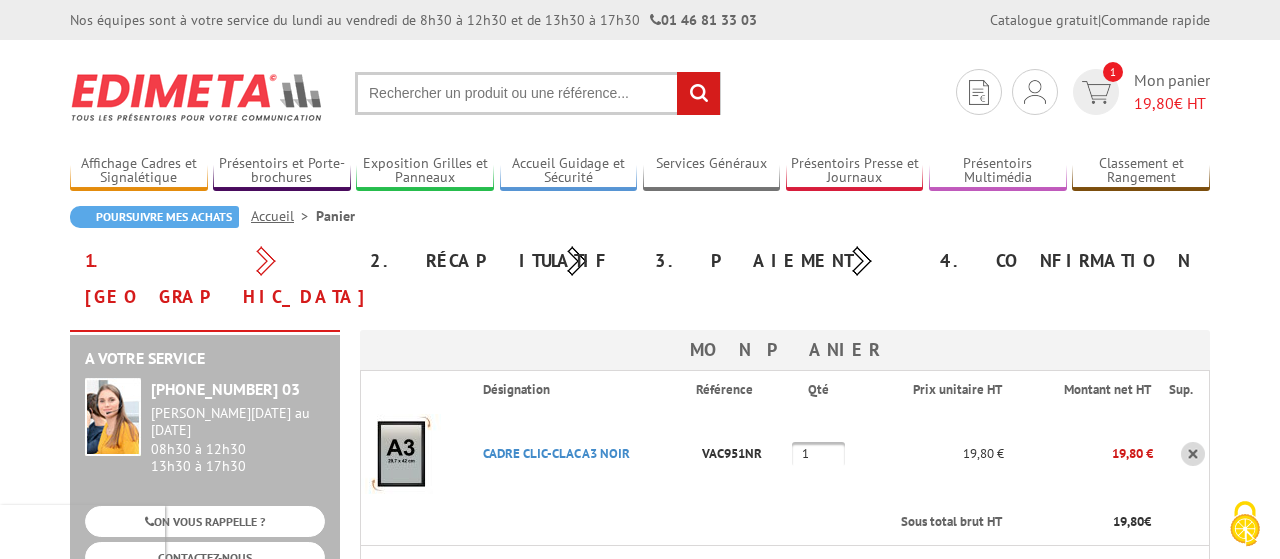 scroll, scrollTop: 0, scrollLeft: 0, axis: both 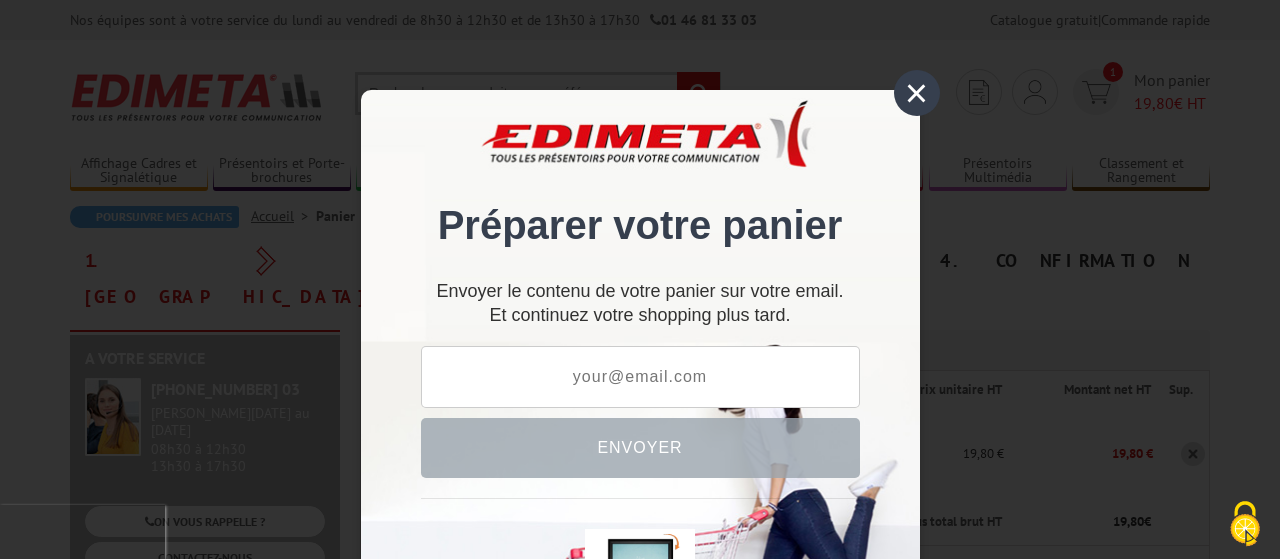 click on "×" at bounding box center [917, 93] 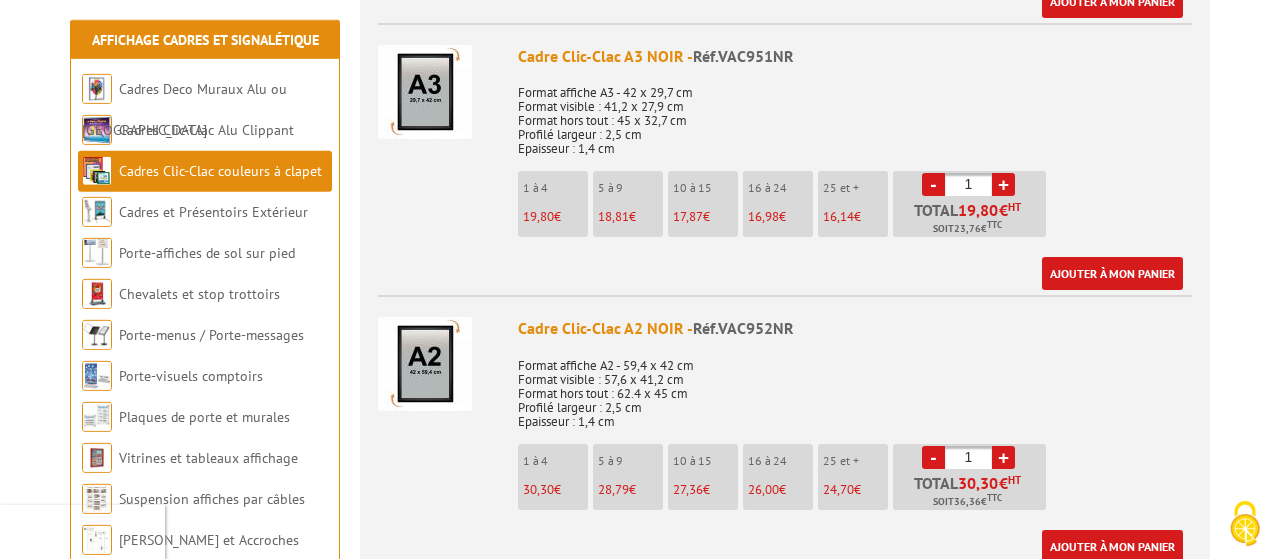 scroll, scrollTop: 1352, scrollLeft: 0, axis: vertical 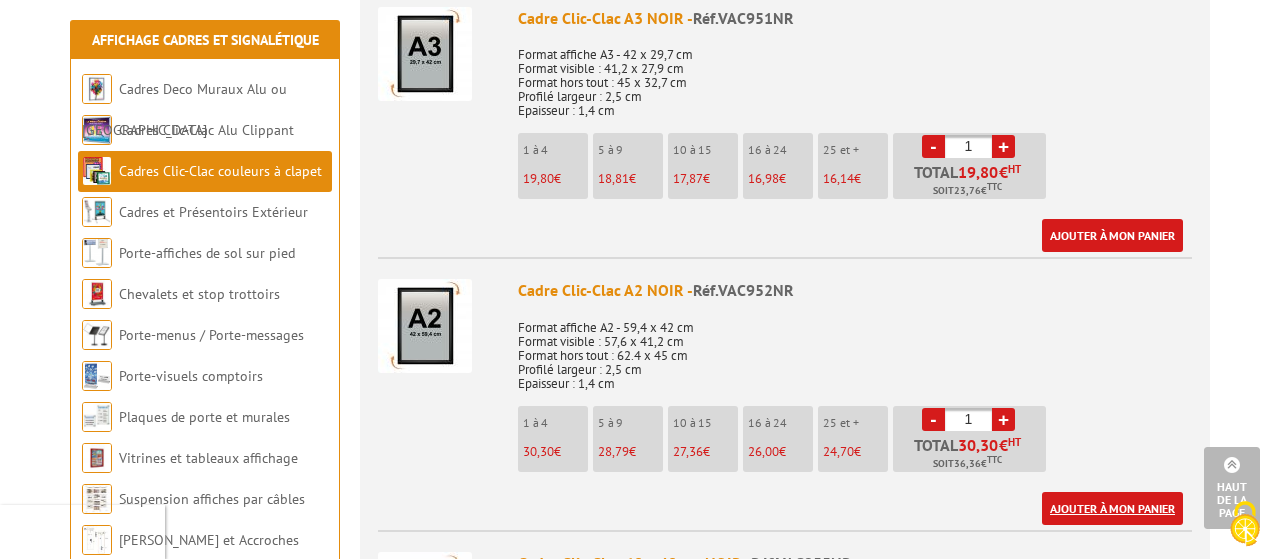 click on "Ajouter à mon panier" at bounding box center (1112, 508) 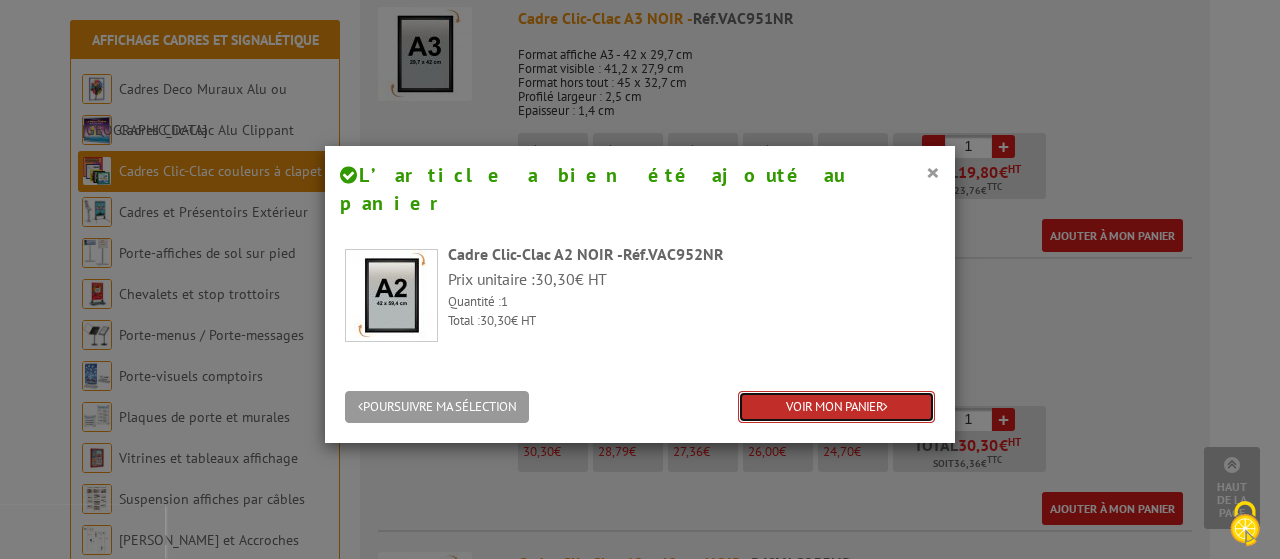 click on "VOIR MON PANIER" at bounding box center [836, 407] 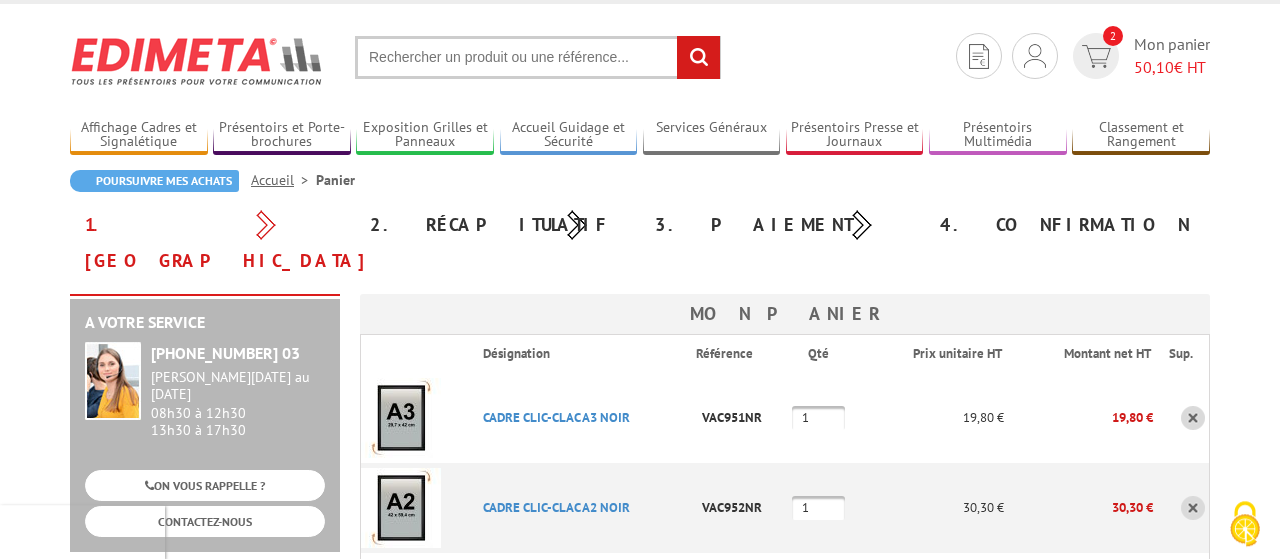 scroll, scrollTop: 0, scrollLeft: 0, axis: both 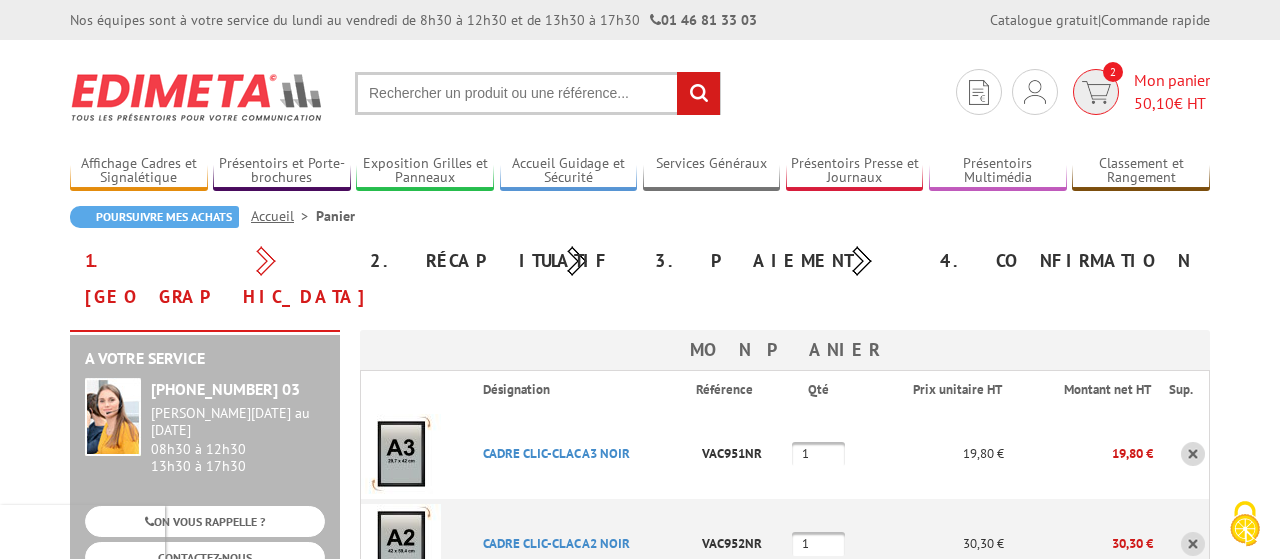 click on "50,10" at bounding box center [1154, 103] 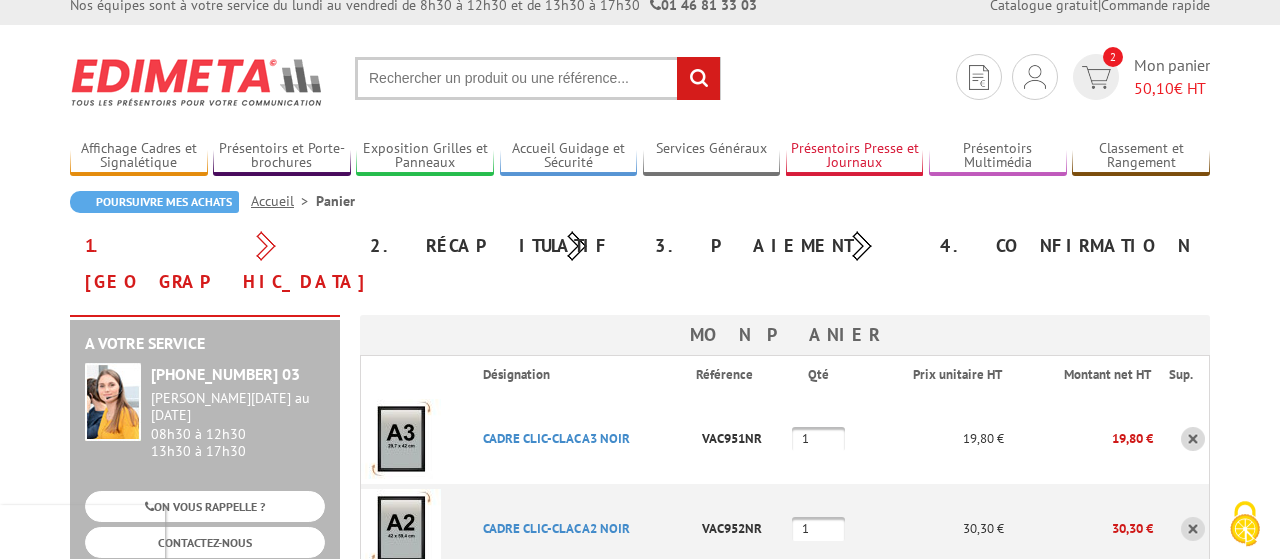 scroll, scrollTop: 0, scrollLeft: 0, axis: both 